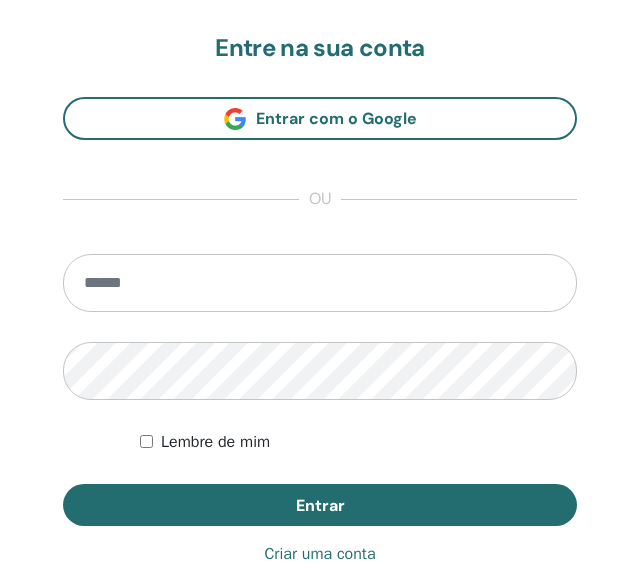 scroll, scrollTop: 1120, scrollLeft: 0, axis: vertical 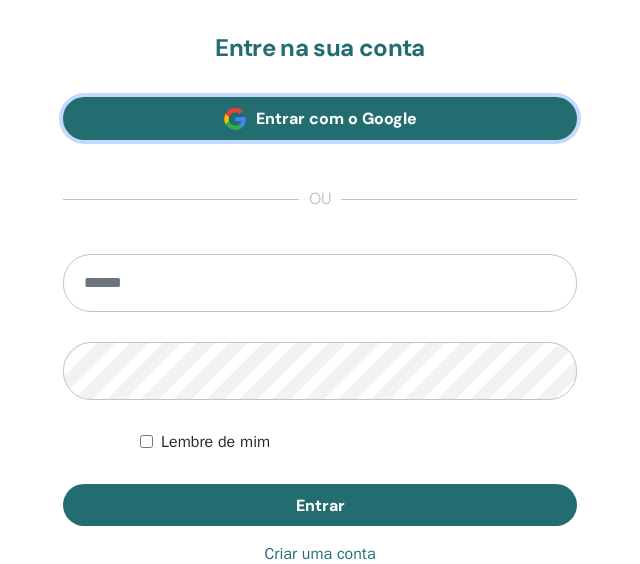 click on "Entrar com o Google" at bounding box center (336, 118) 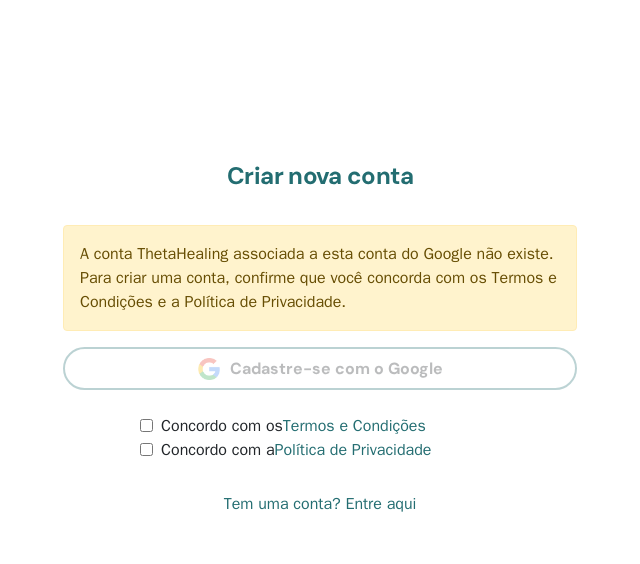 scroll, scrollTop: 1100, scrollLeft: 0, axis: vertical 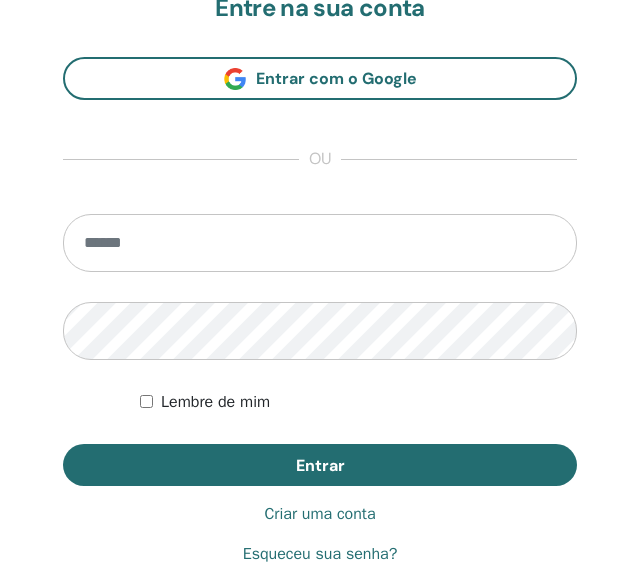 type on "*" 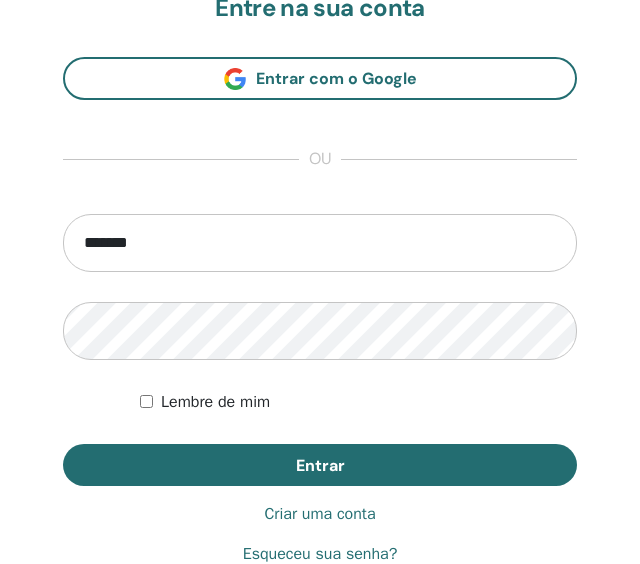 type on "**********" 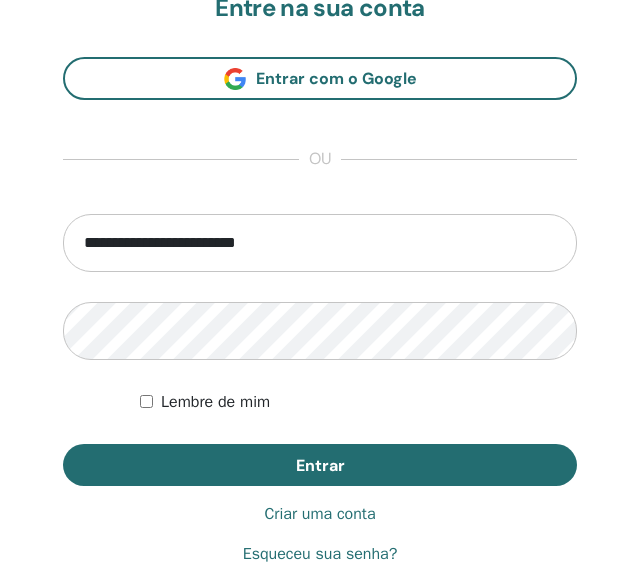 click on "Lembre de mim" at bounding box center (215, 402) 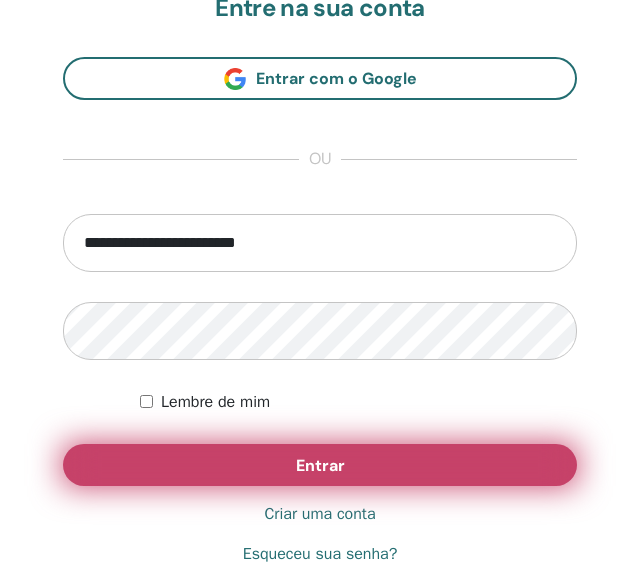 click on "Entrar" at bounding box center [320, 465] 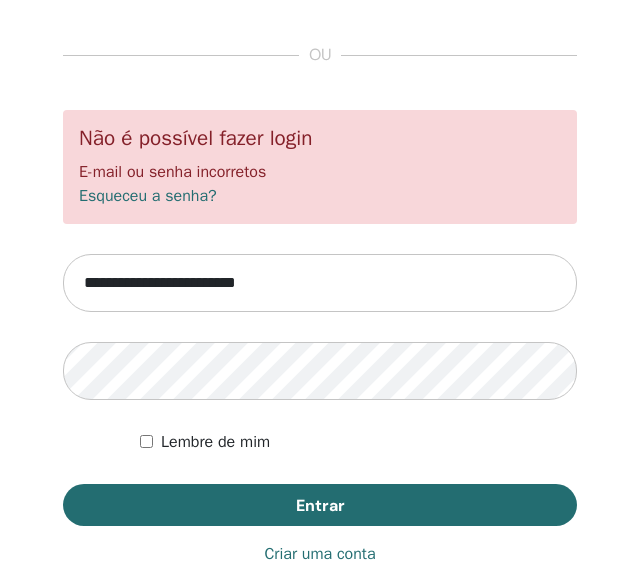 scroll, scrollTop: 1192, scrollLeft: 0, axis: vertical 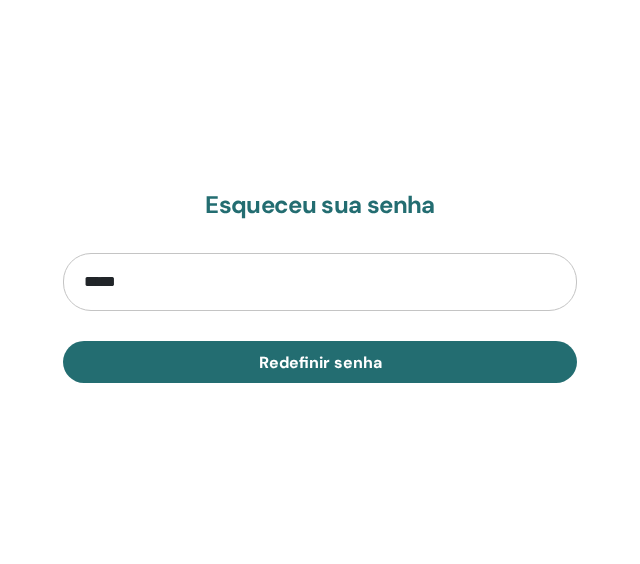 type on "**********" 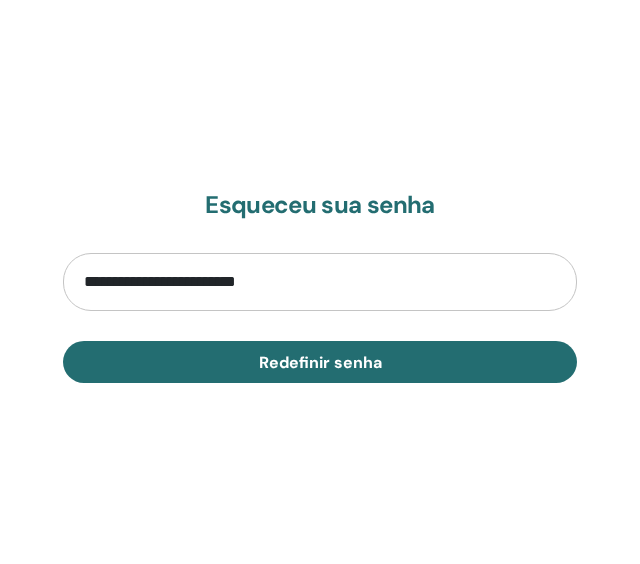 type 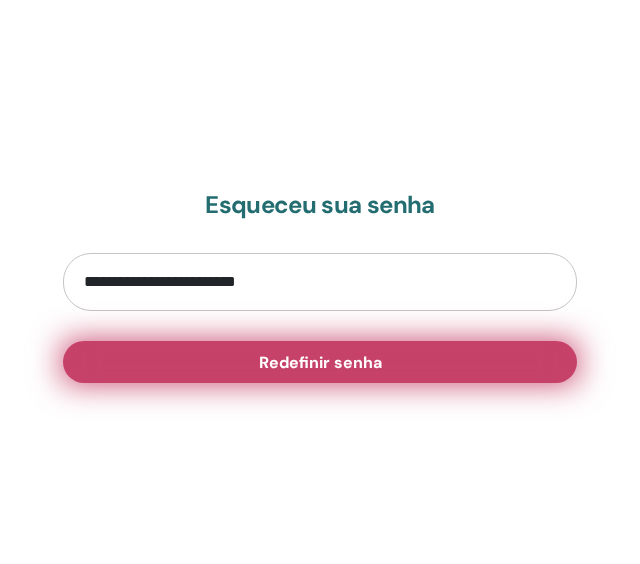click on "Redefinir senha" at bounding box center [320, 362] 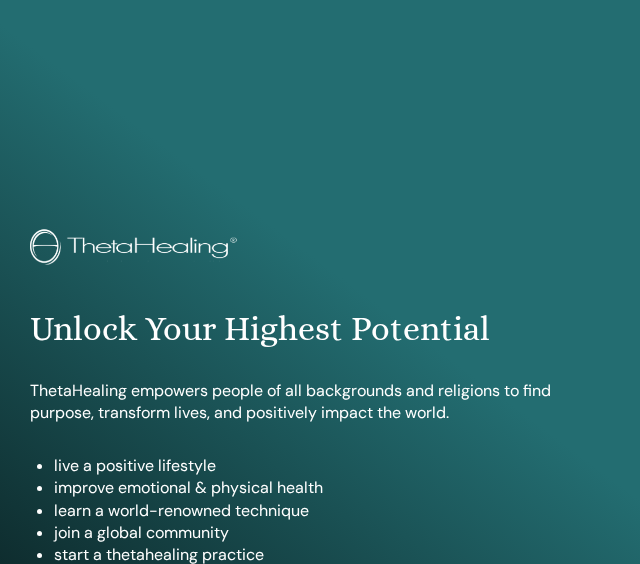 scroll, scrollTop: 0, scrollLeft: 0, axis: both 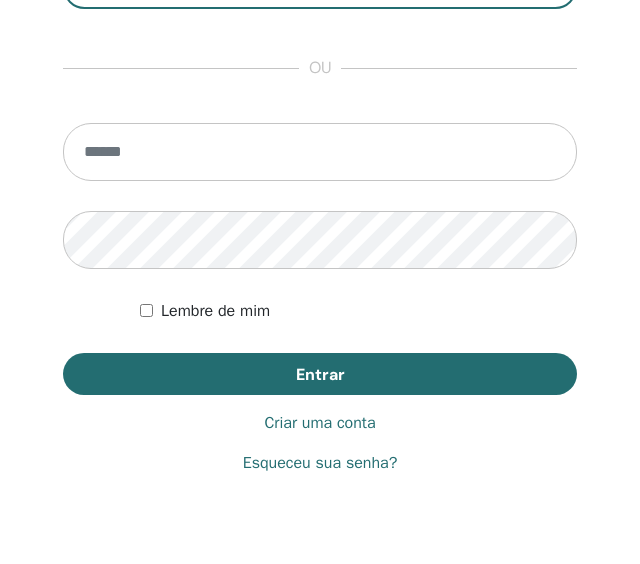 click at bounding box center (320, 152) 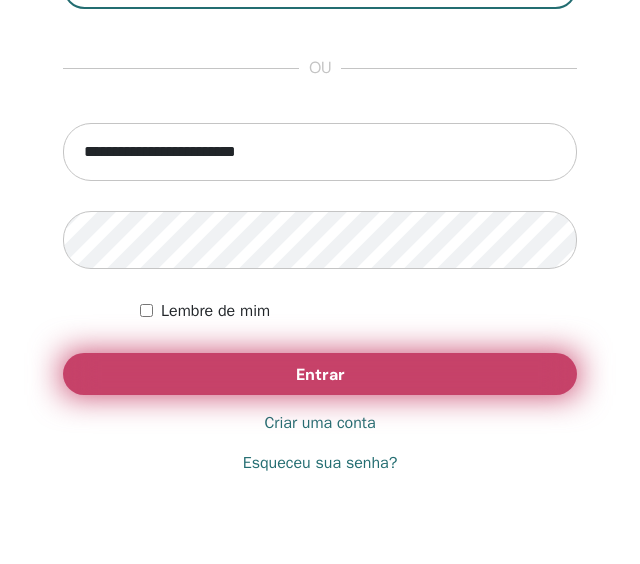 click on "Entrar" at bounding box center (320, 374) 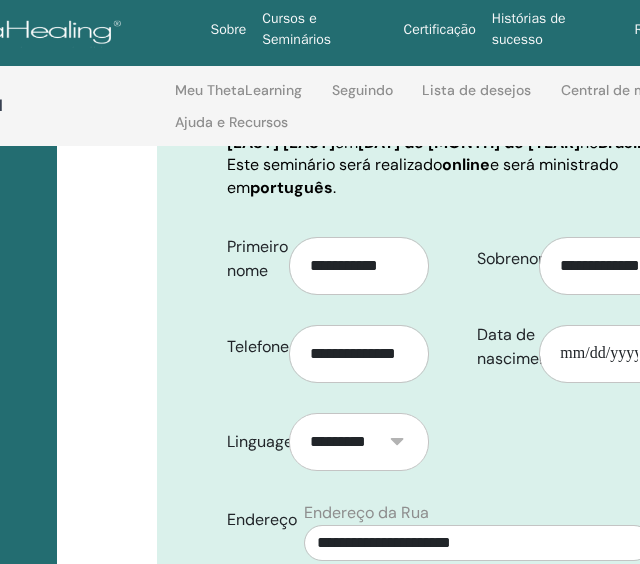 scroll, scrollTop: 379, scrollLeft: 243, axis: both 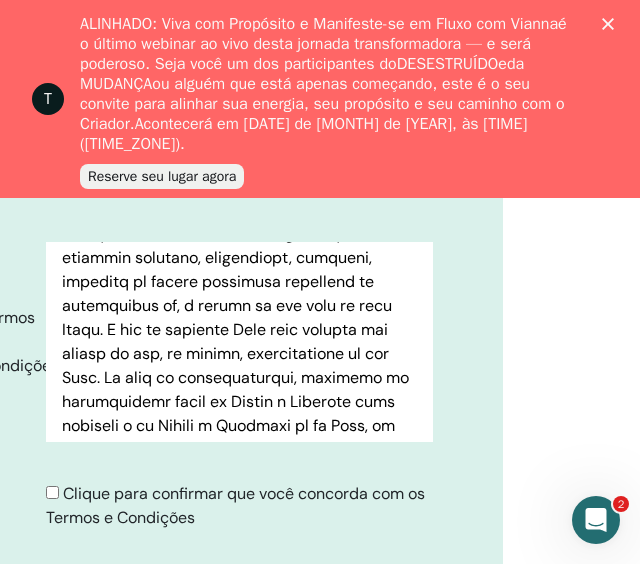 click on "Clique para confirmar que você concorda com os Termos e Condições" at bounding box center (235, 505) 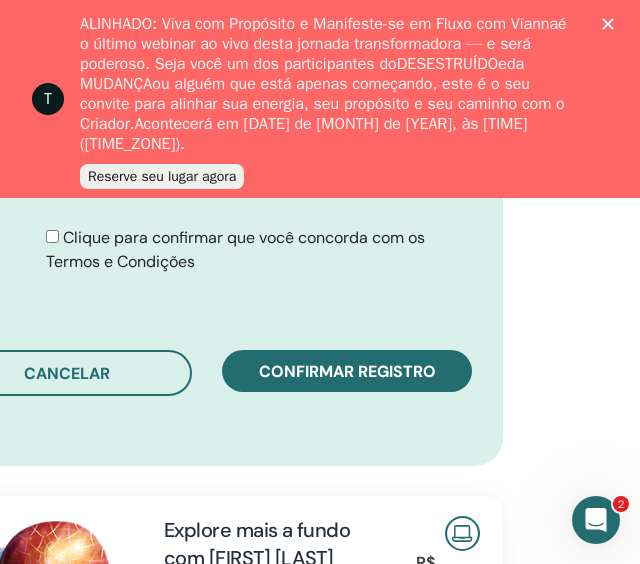 scroll, scrollTop: 1371, scrollLeft: 489, axis: both 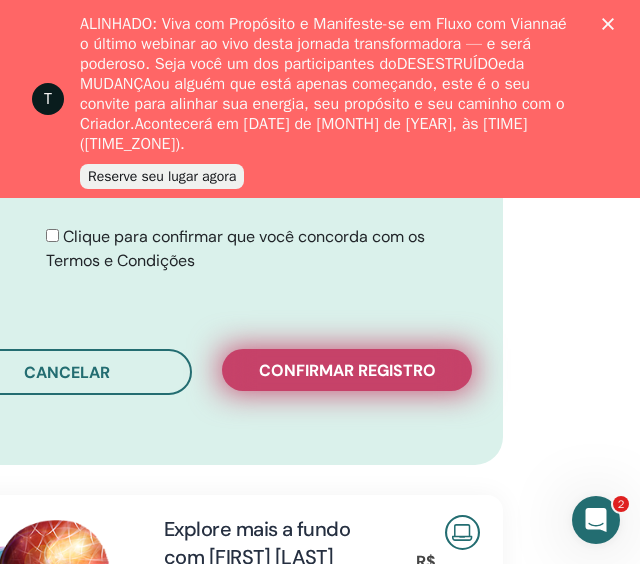 click on "Confirmar registro" at bounding box center [347, 370] 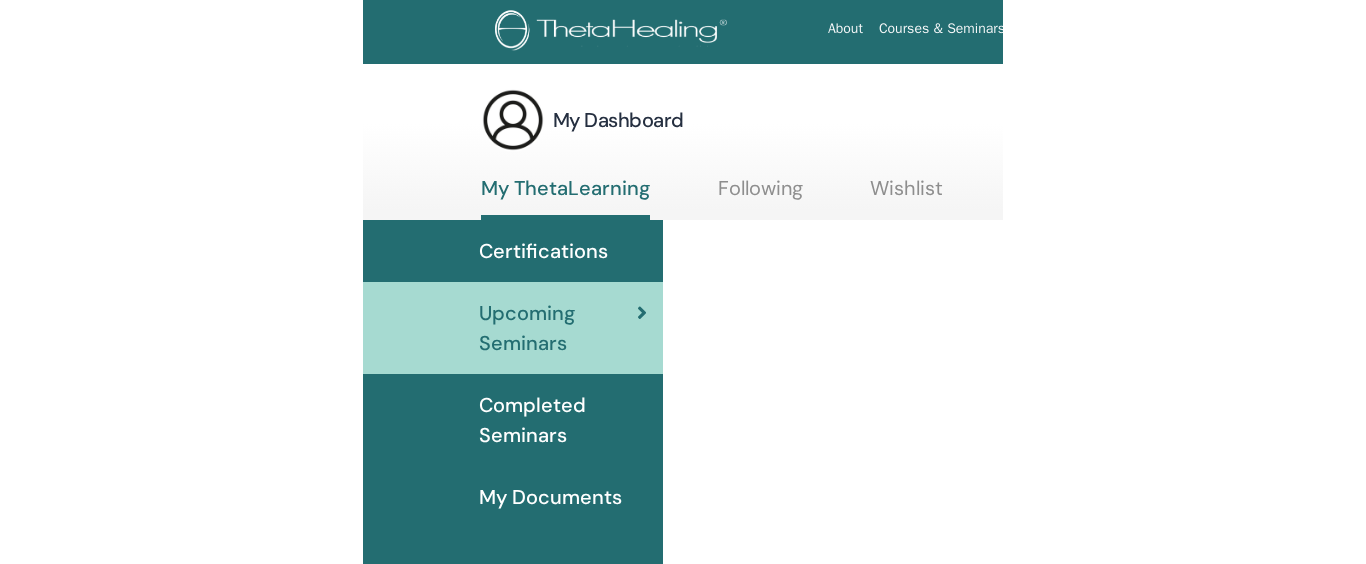 scroll, scrollTop: 0, scrollLeft: 0, axis: both 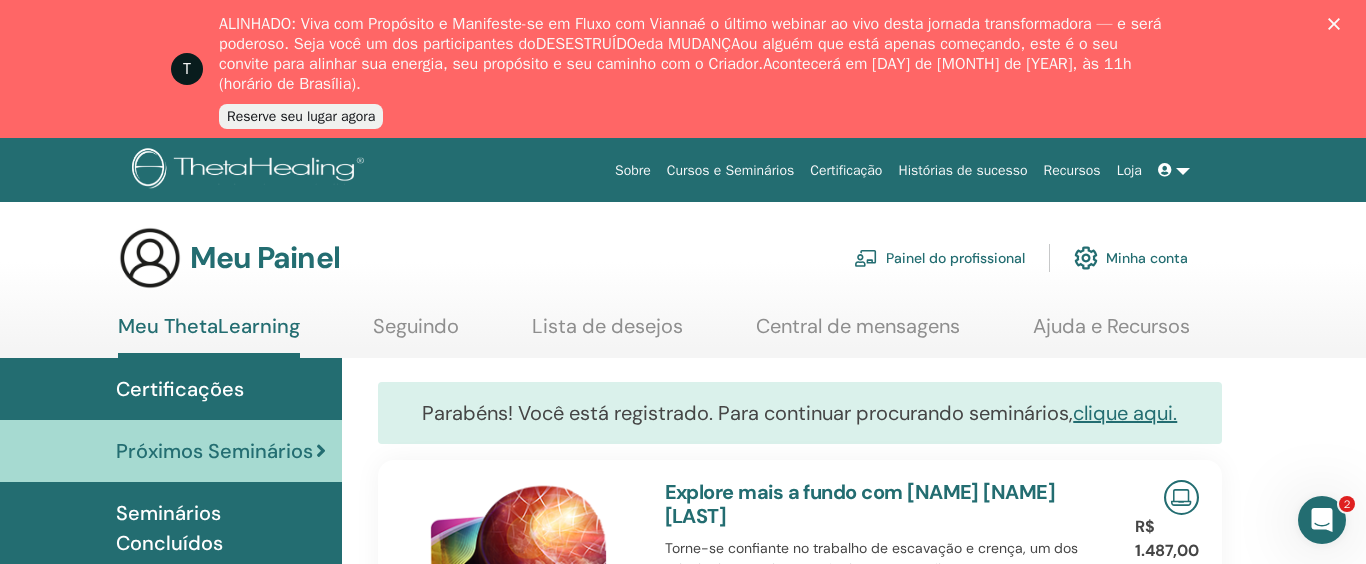click 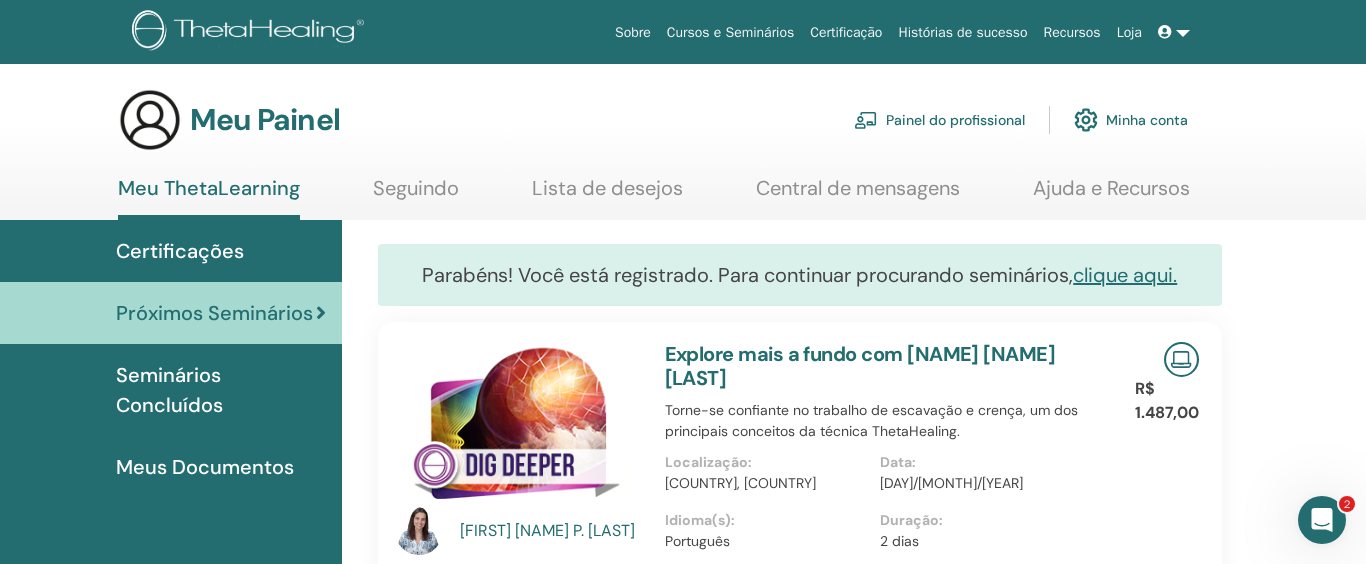 click on "Certificações" at bounding box center [171, 251] 